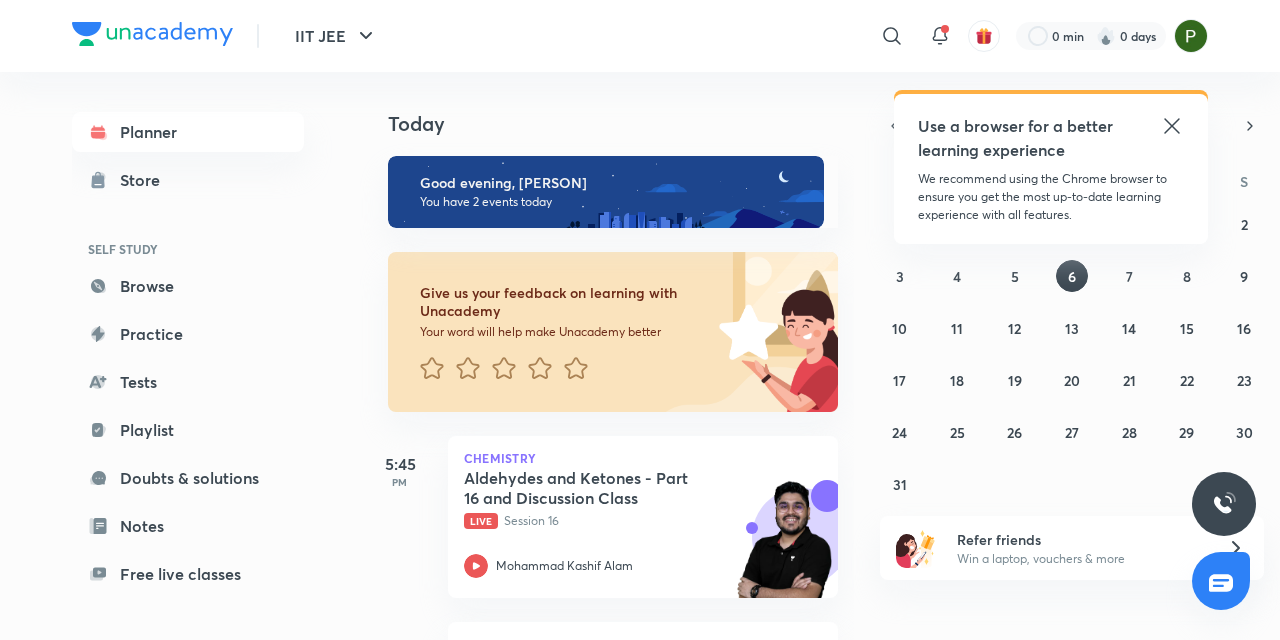 scroll, scrollTop: 0, scrollLeft: 0, axis: both 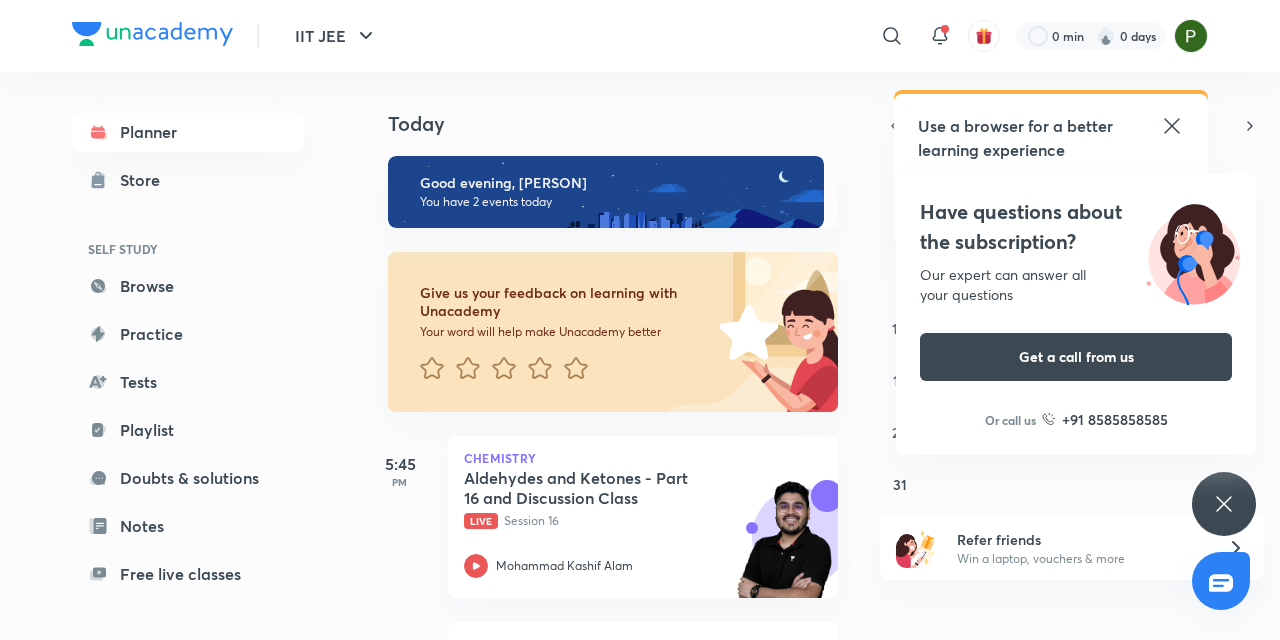 click 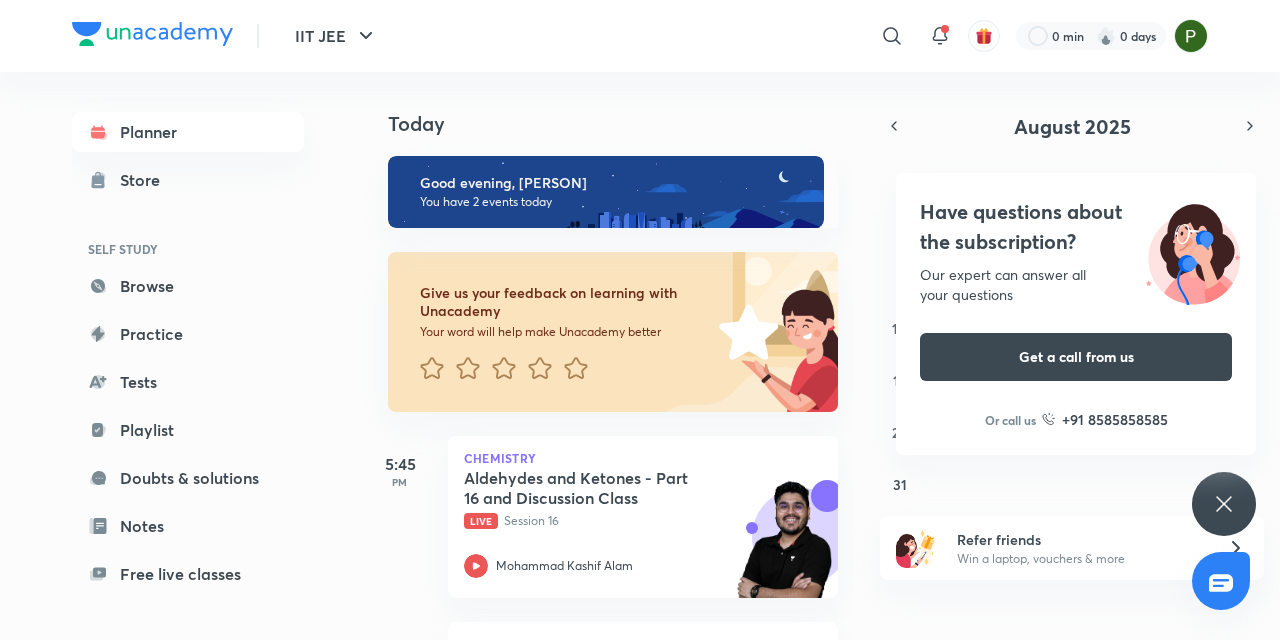 click on "Have questions about the subscription? Our expert can answer all your questions Get a call from us Or call us +91 8585858585" at bounding box center (1224, 504) 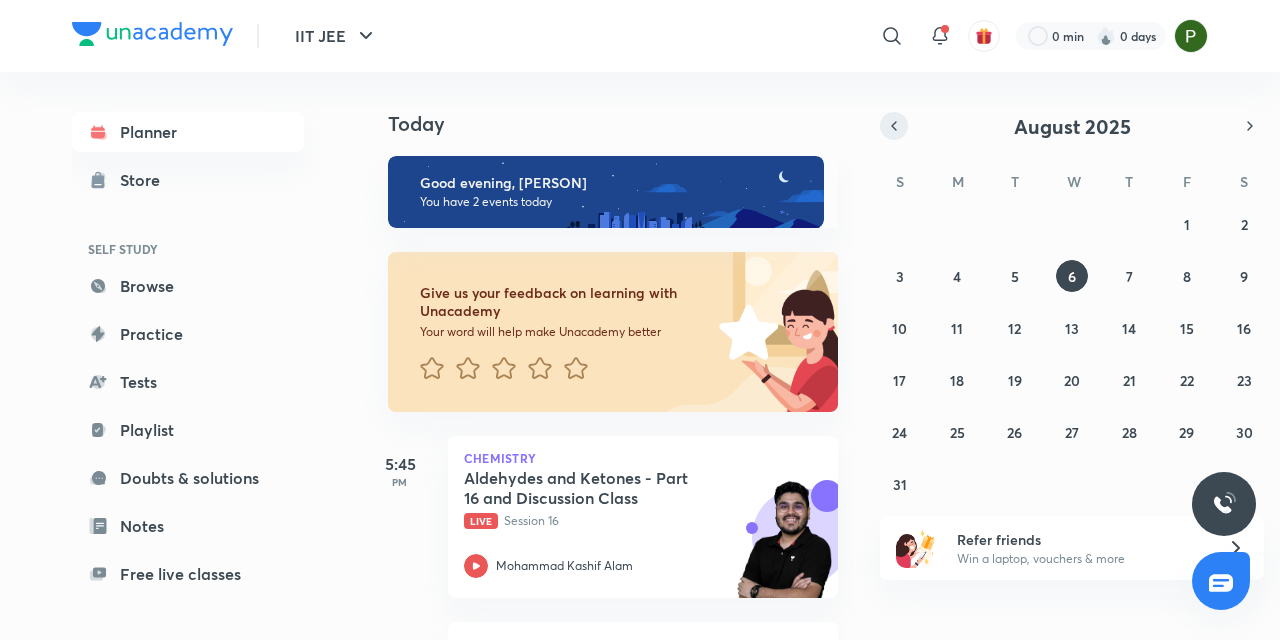 click 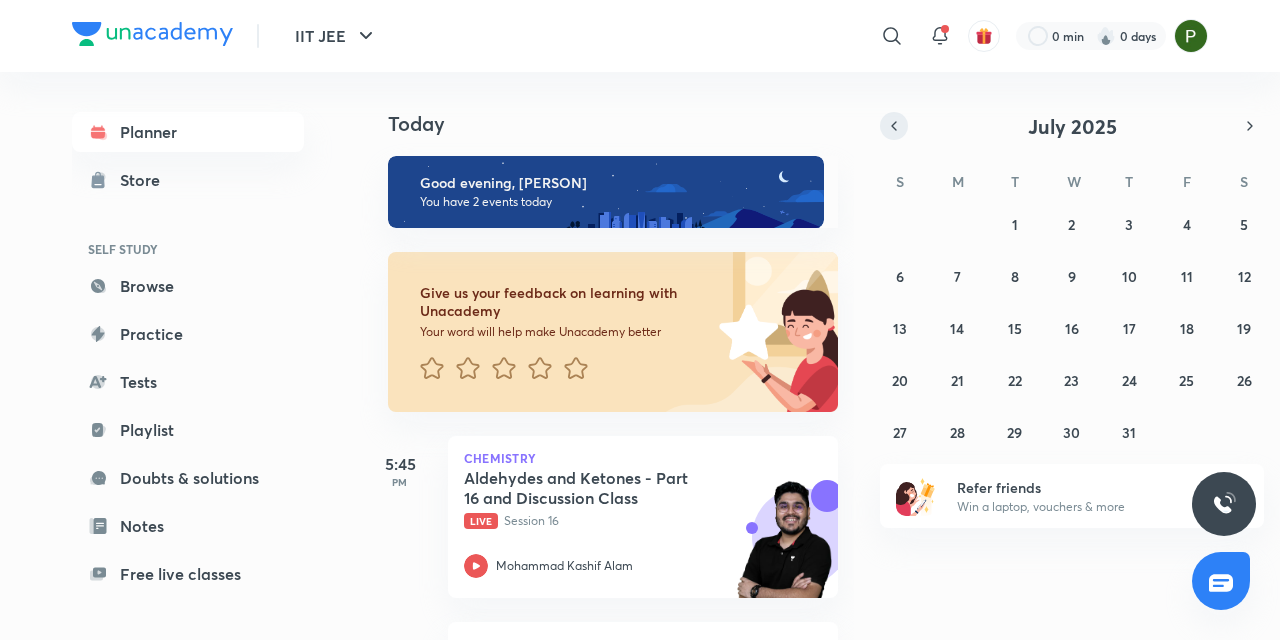 click 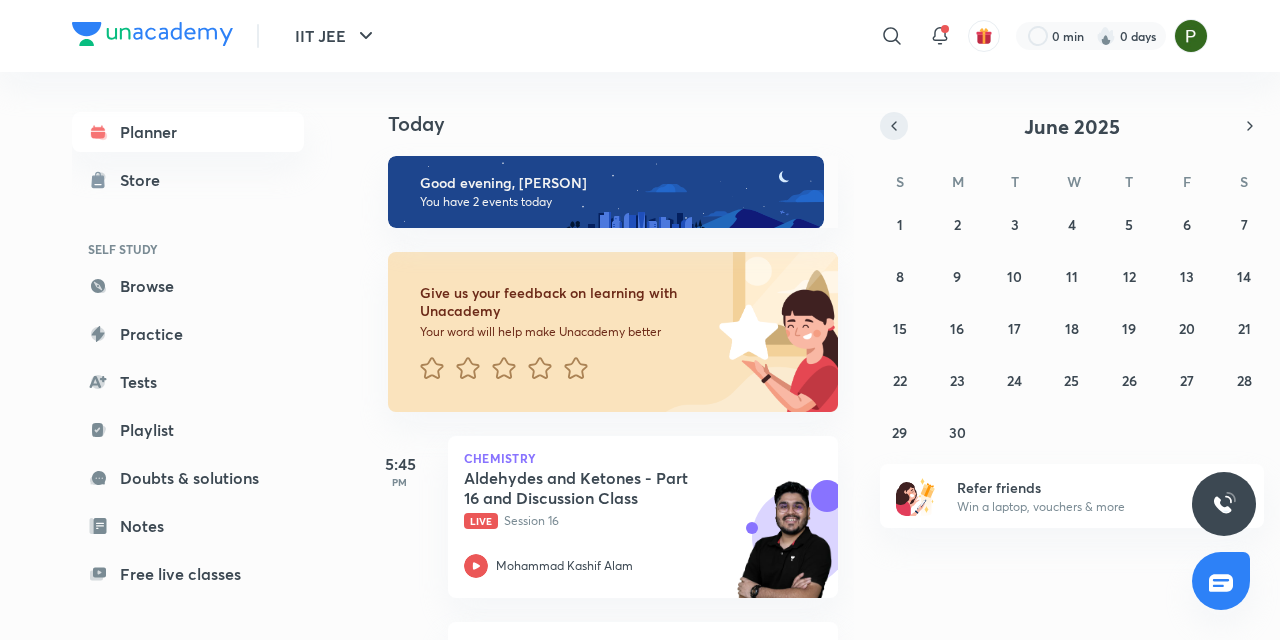 click 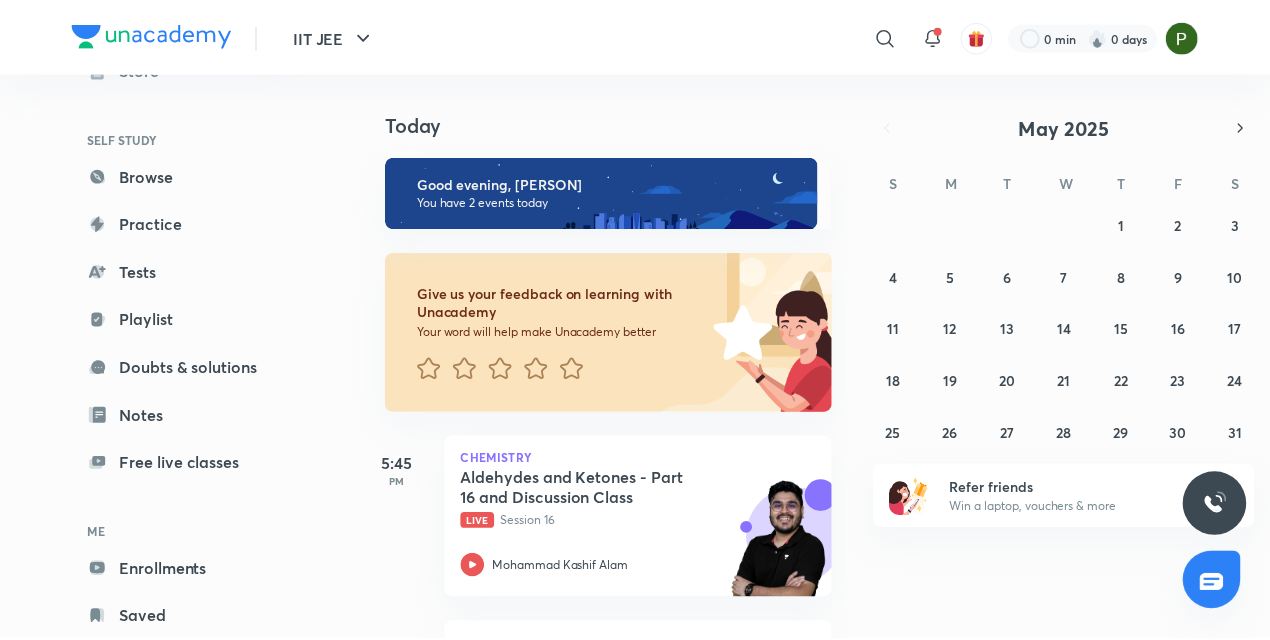 scroll, scrollTop: 164, scrollLeft: 0, axis: vertical 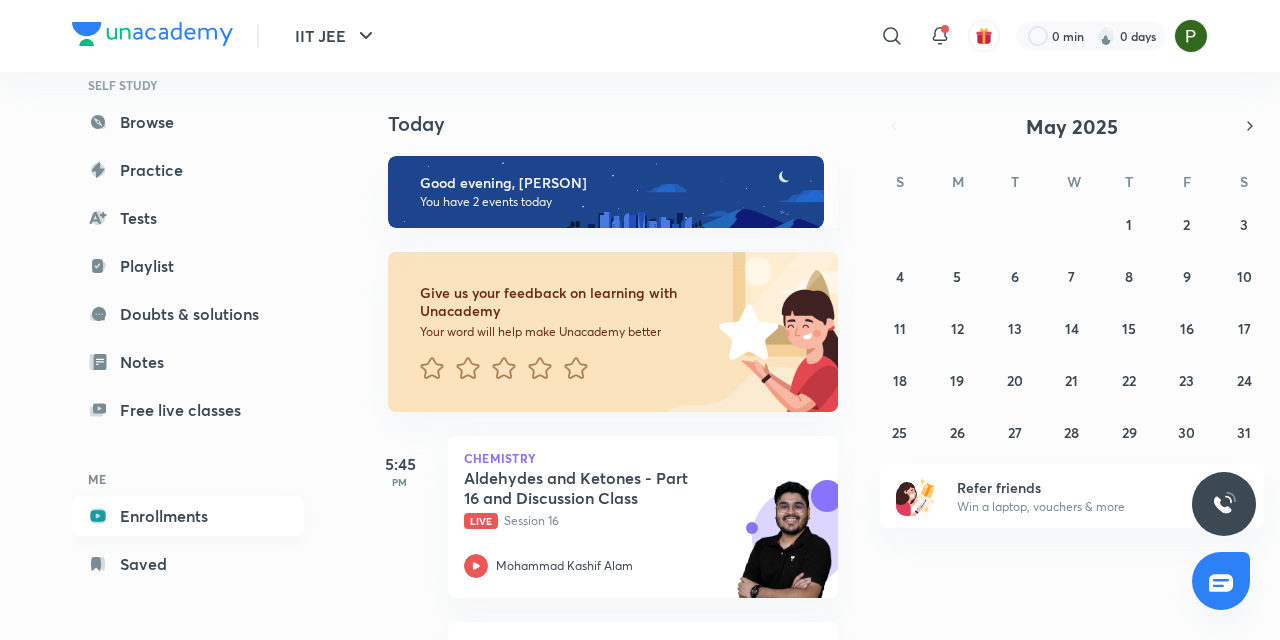 click on "Enrollments" at bounding box center [188, 516] 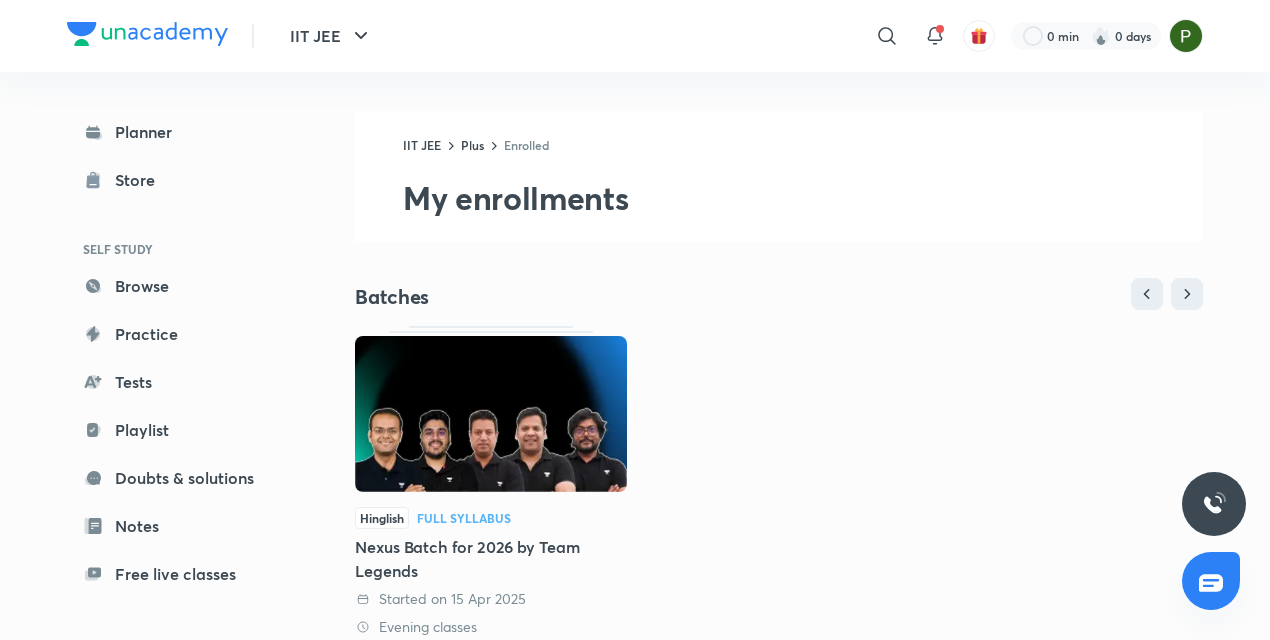 click at bounding box center [491, 414] 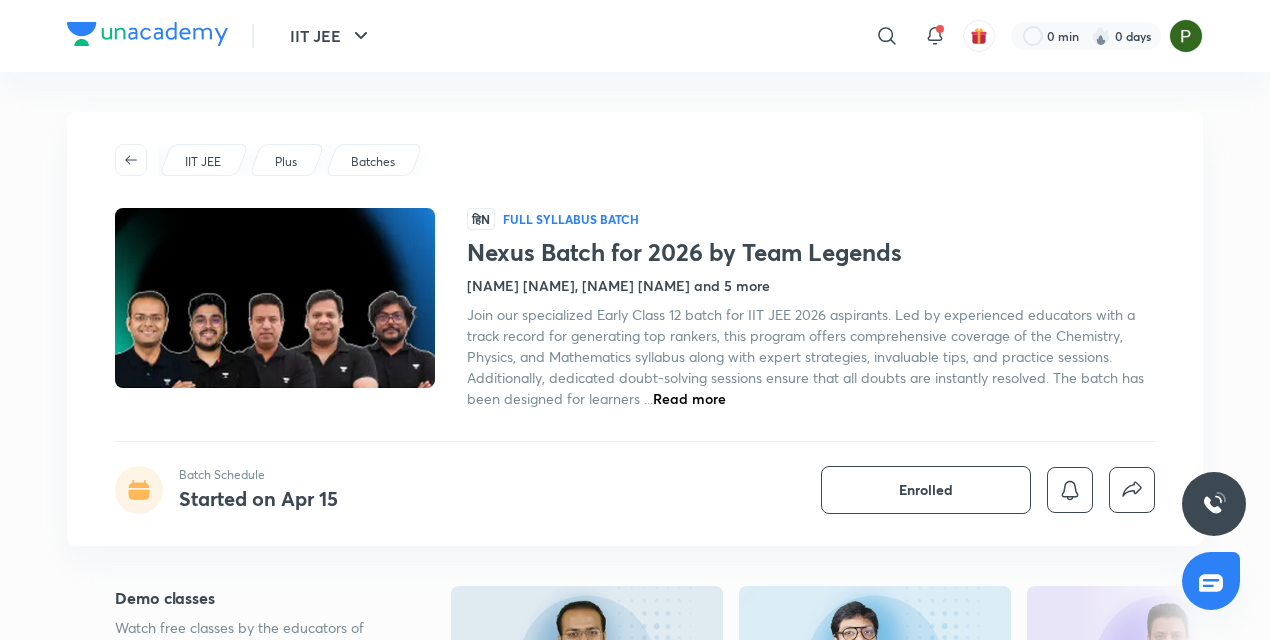 scroll, scrollTop: 0, scrollLeft: 0, axis: both 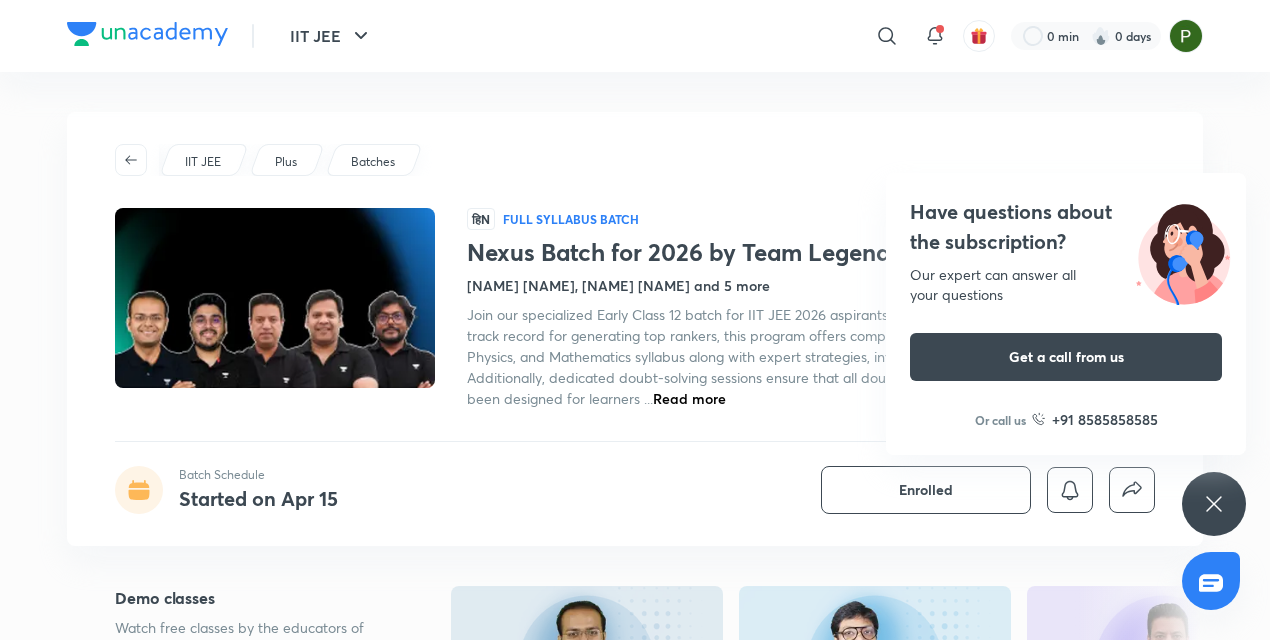 click on "Batches" at bounding box center (373, 162) 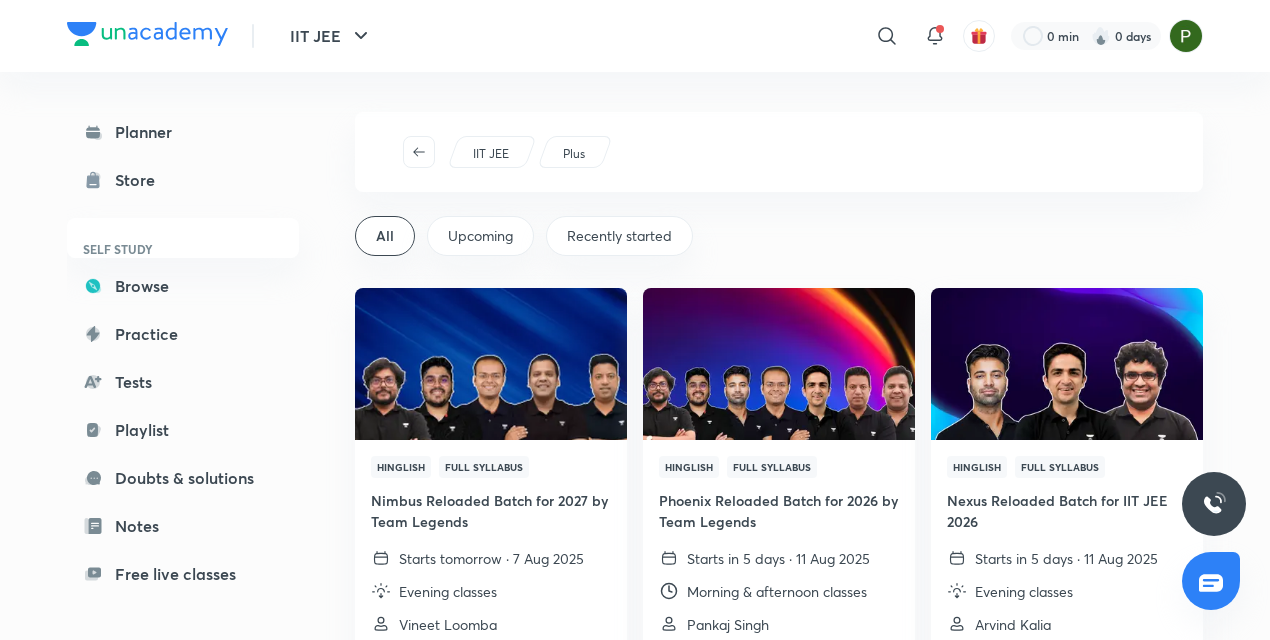 click at bounding box center (1214, 504) 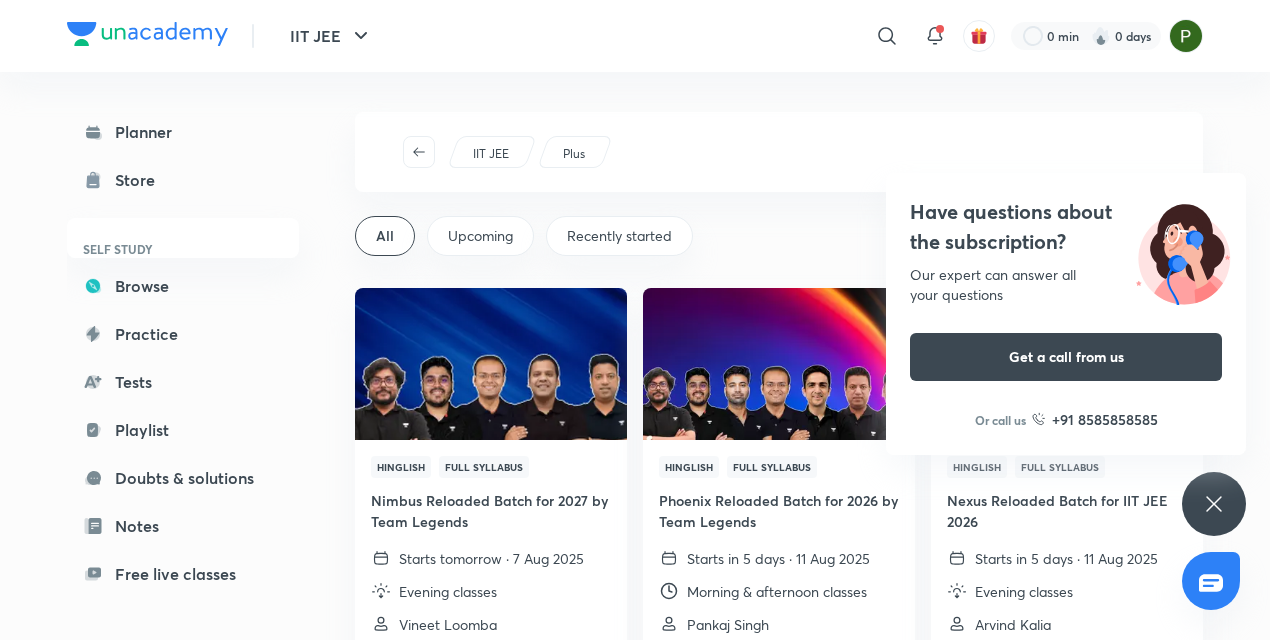 scroll, scrollTop: 164, scrollLeft: 0, axis: vertical 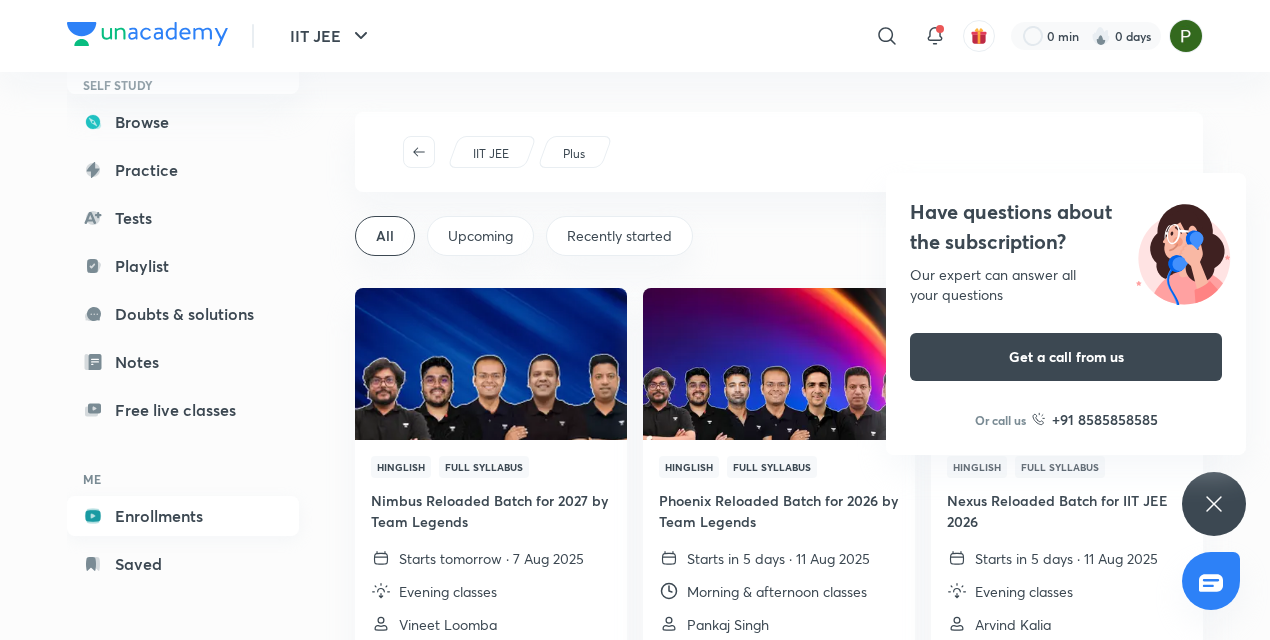 click on "Enrollments" at bounding box center [183, 516] 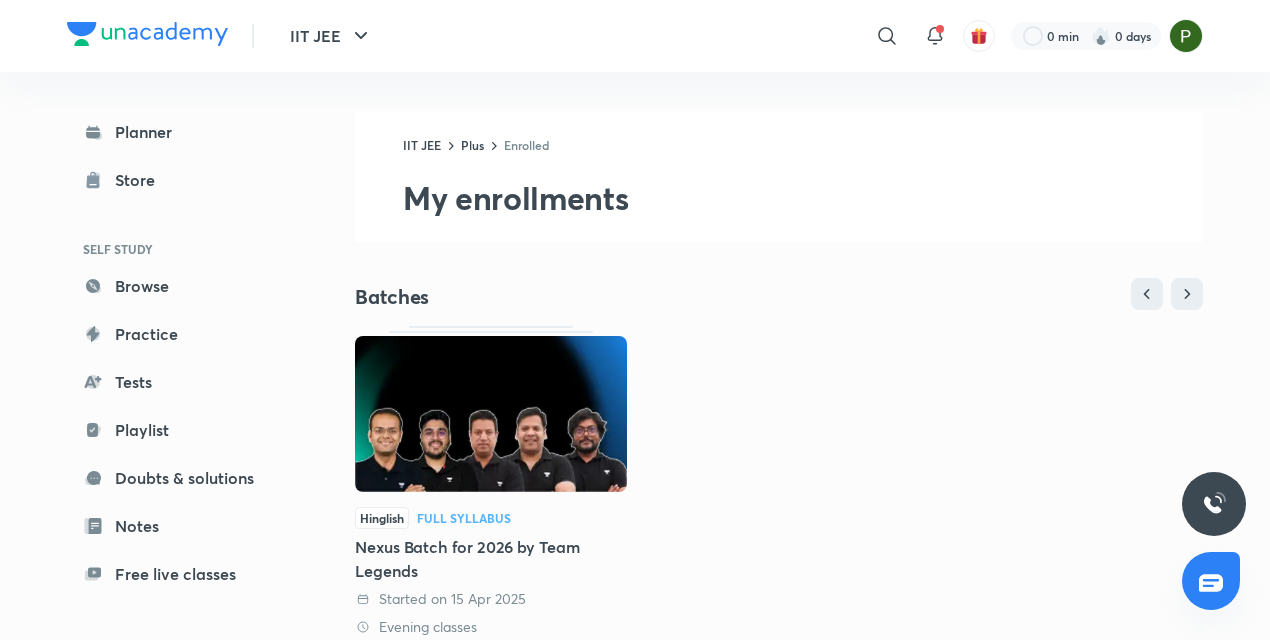 click at bounding box center [491, 414] 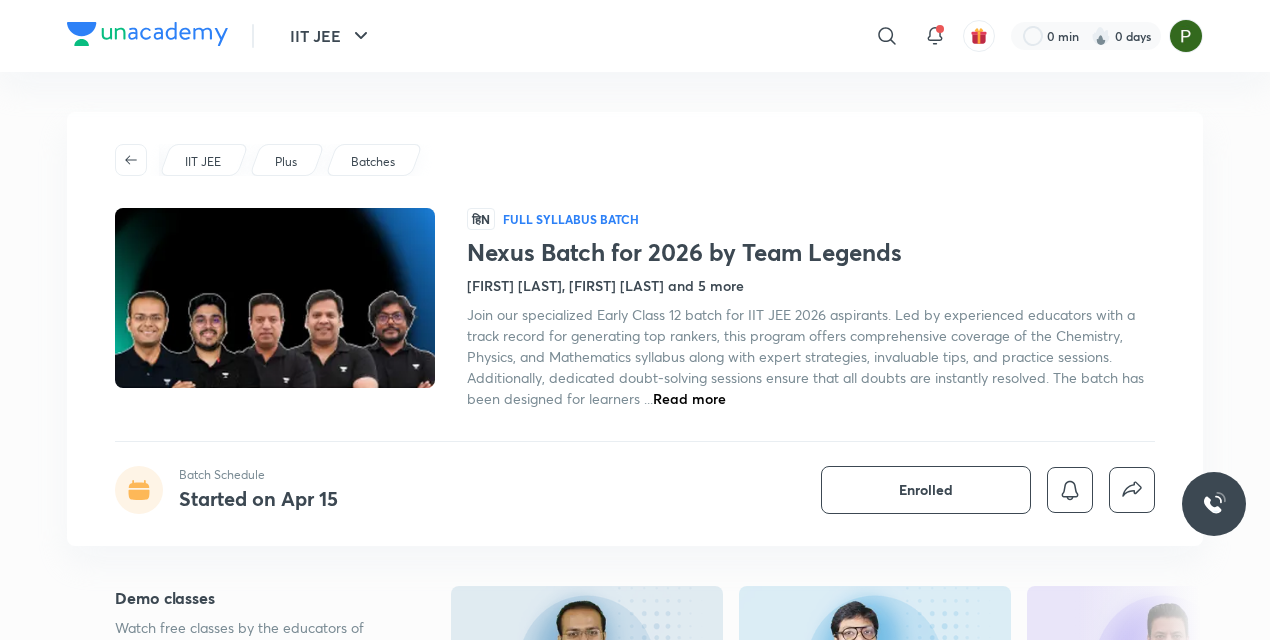 scroll, scrollTop: 0, scrollLeft: 0, axis: both 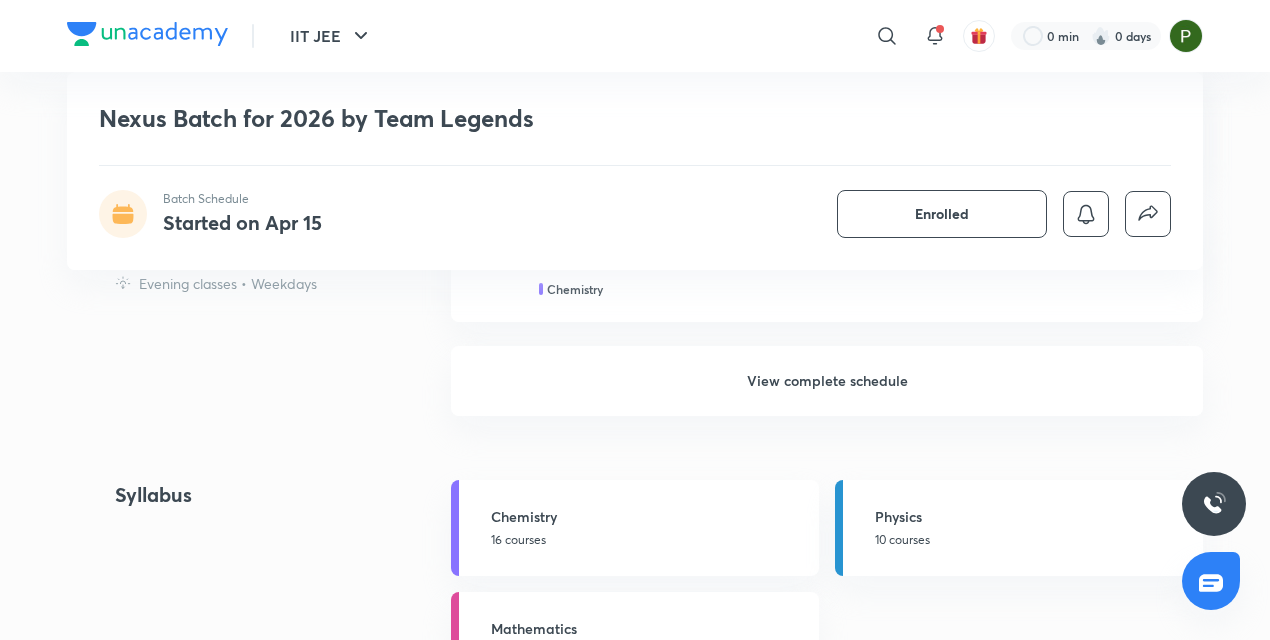 click on "View complete schedule" at bounding box center (827, 381) 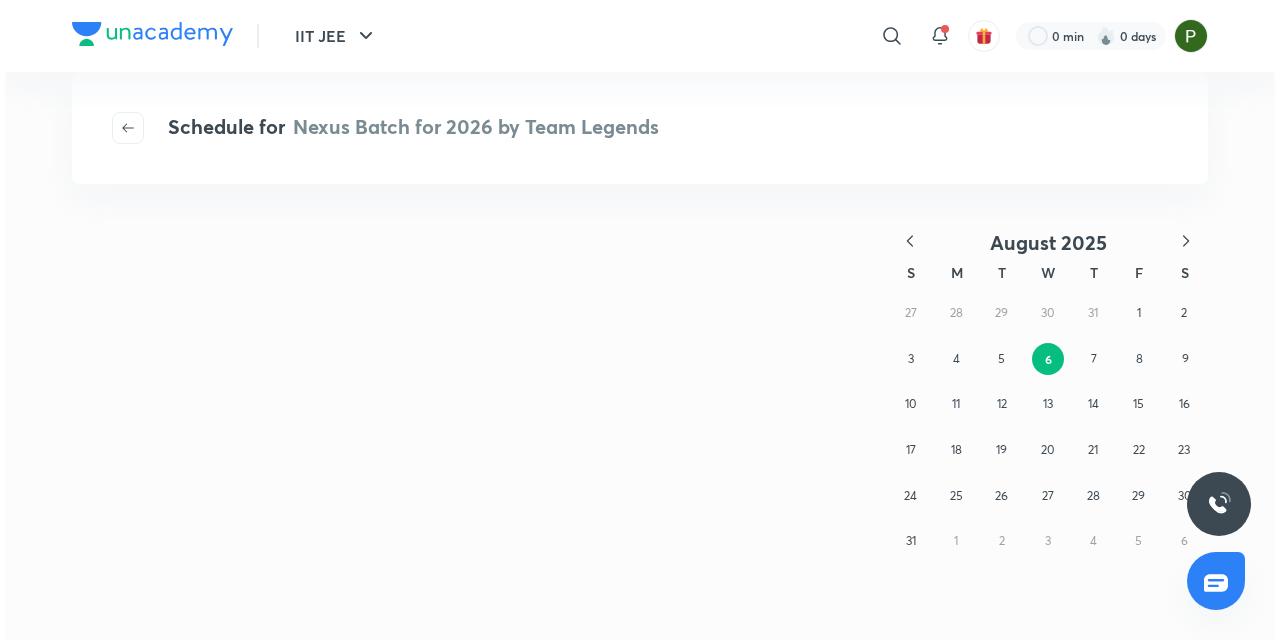 scroll, scrollTop: 0, scrollLeft: 0, axis: both 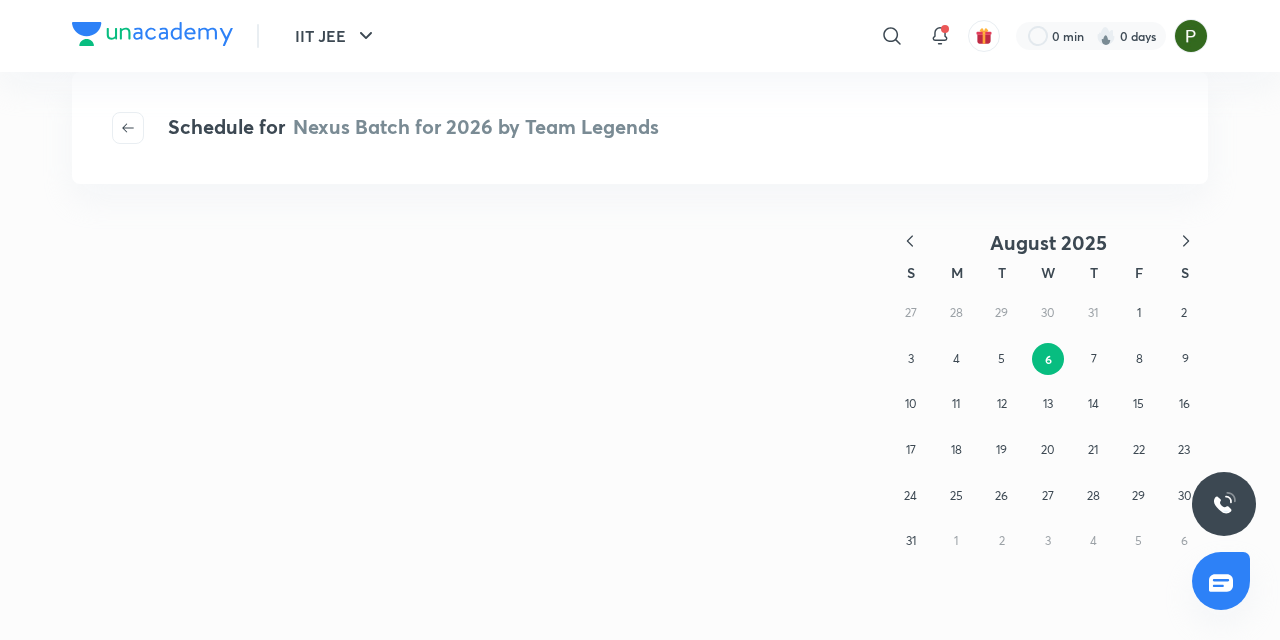 click 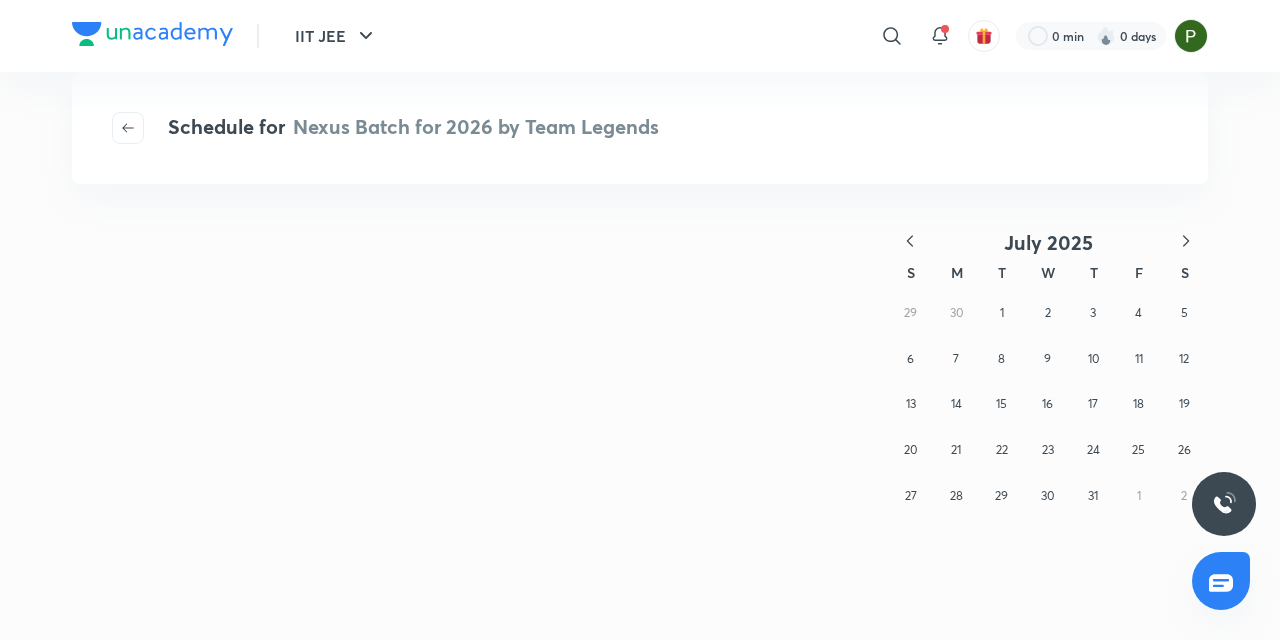 click 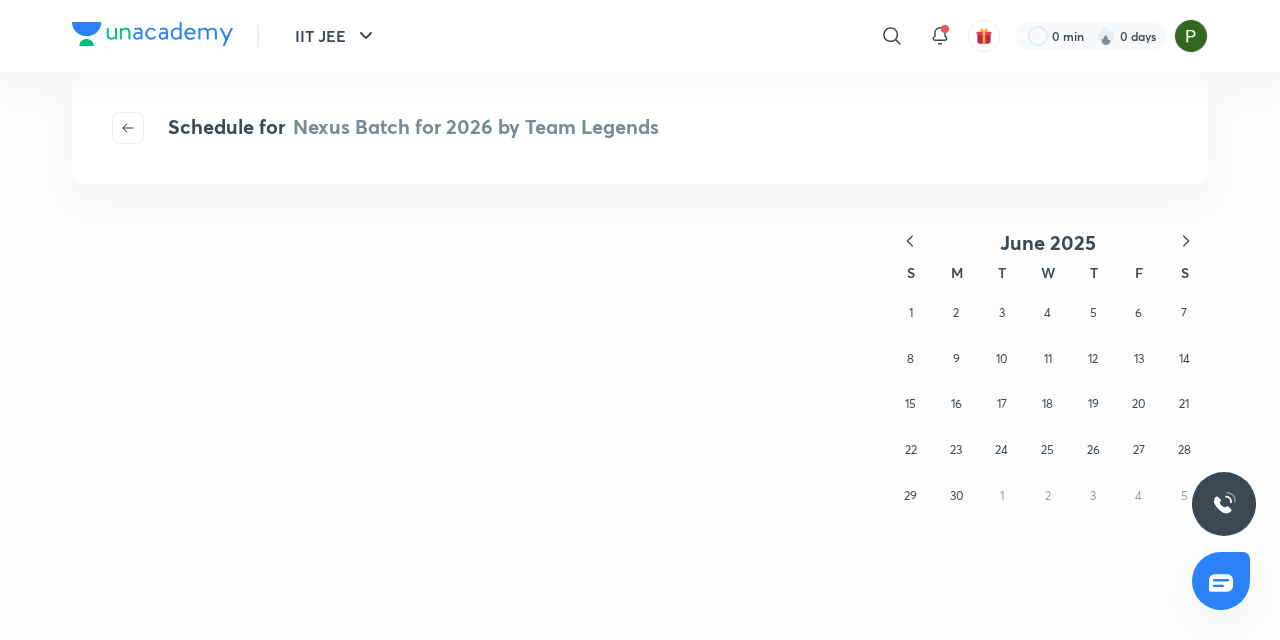 click 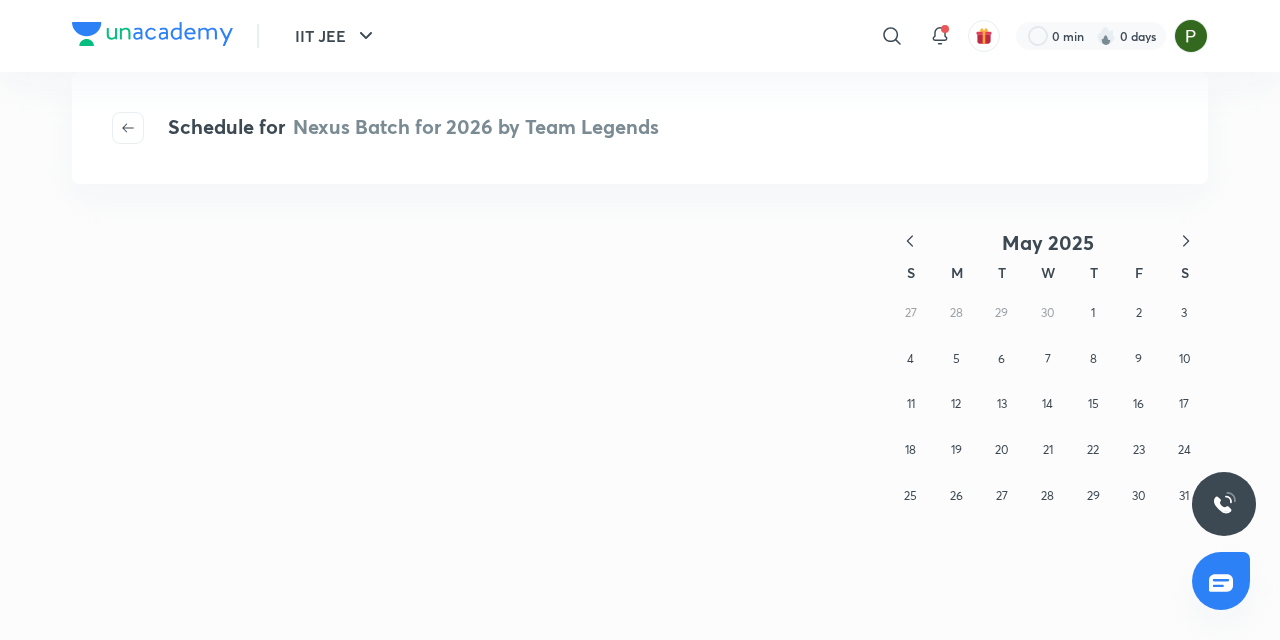 click 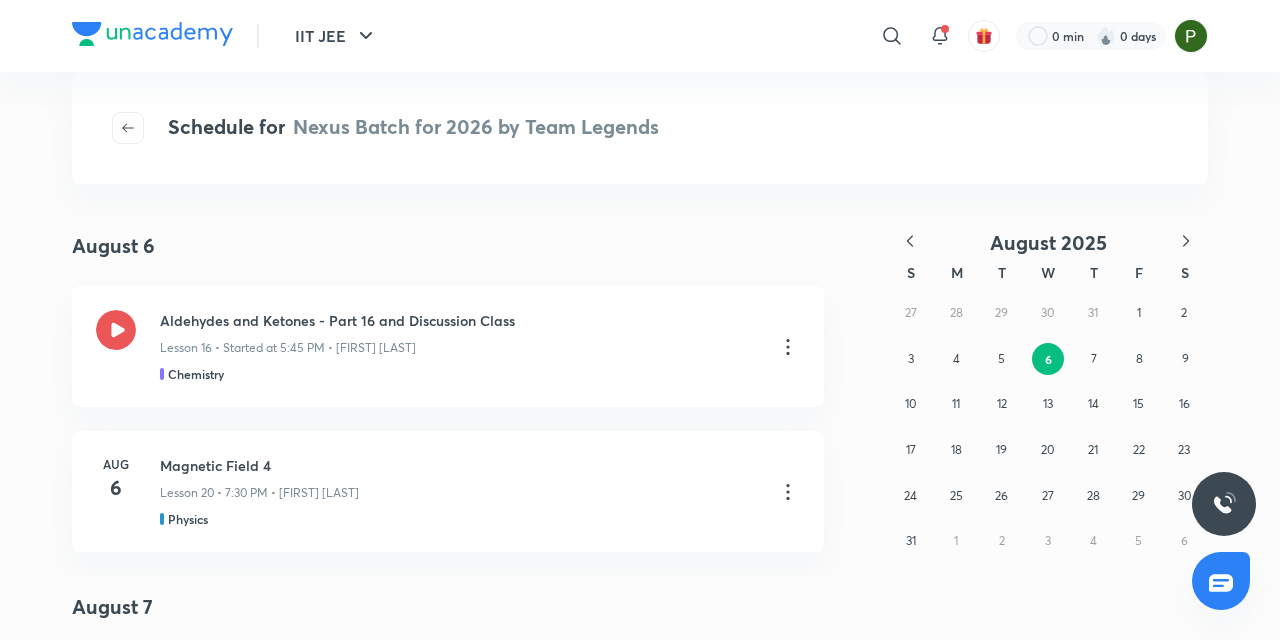 click 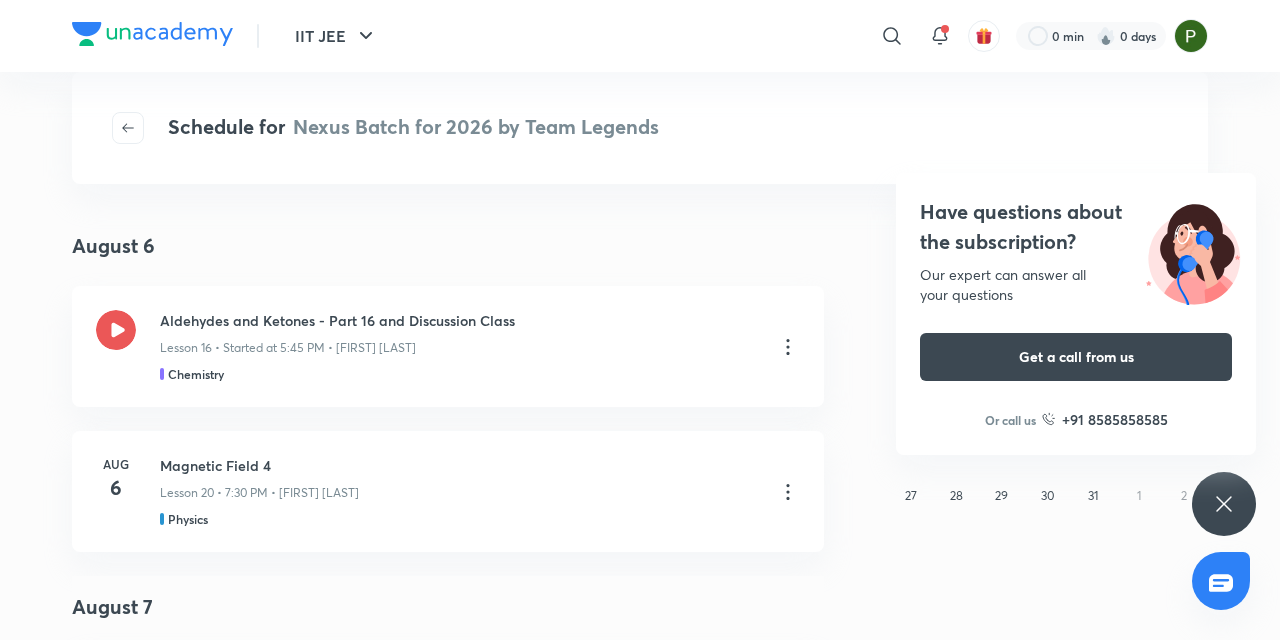 click on "Have questions about the subscription? Our expert can answer all your questions Get a call from us Or call us +91 8585858585" at bounding box center [1076, 314] 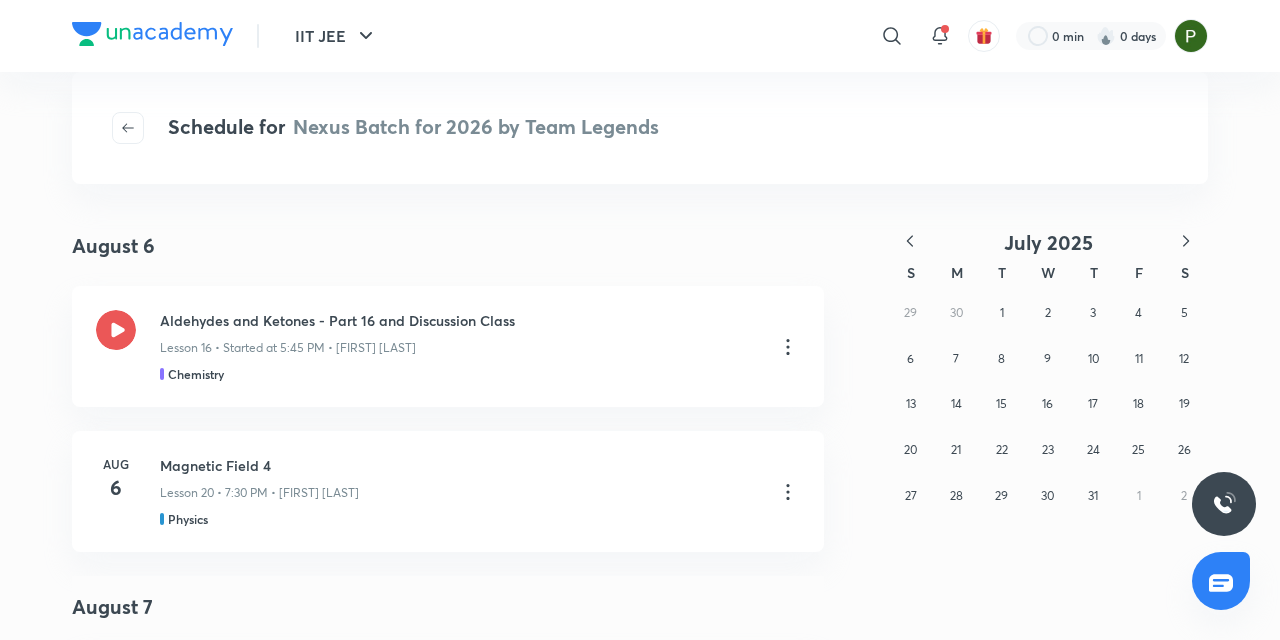 click 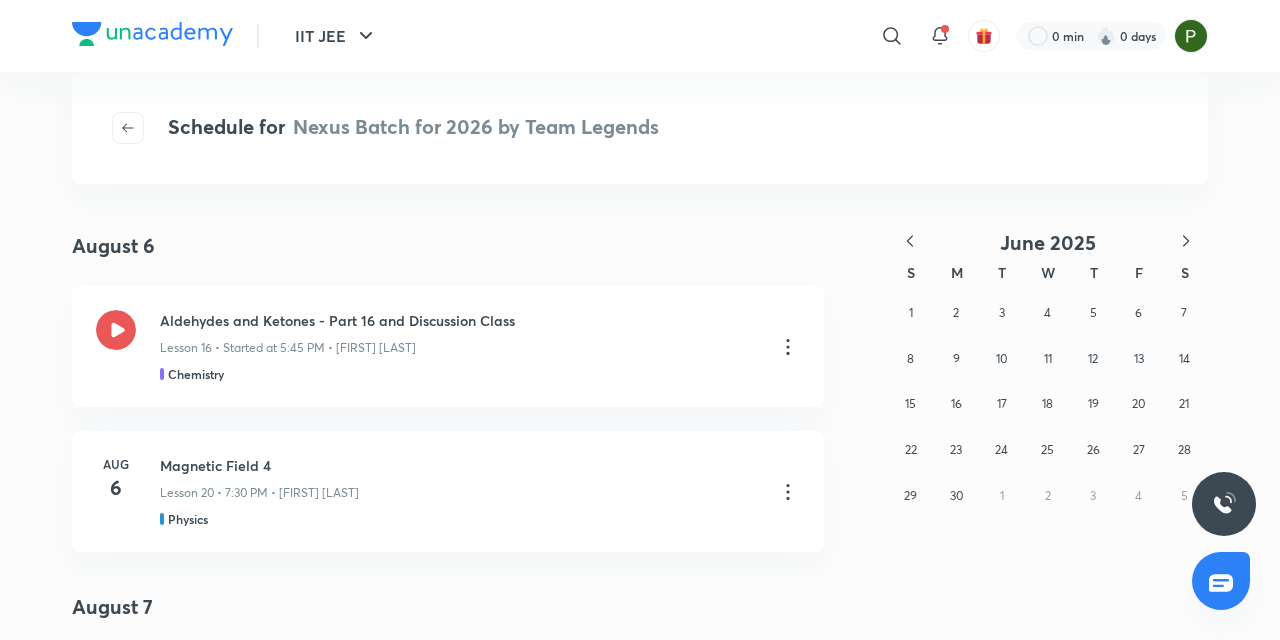 click 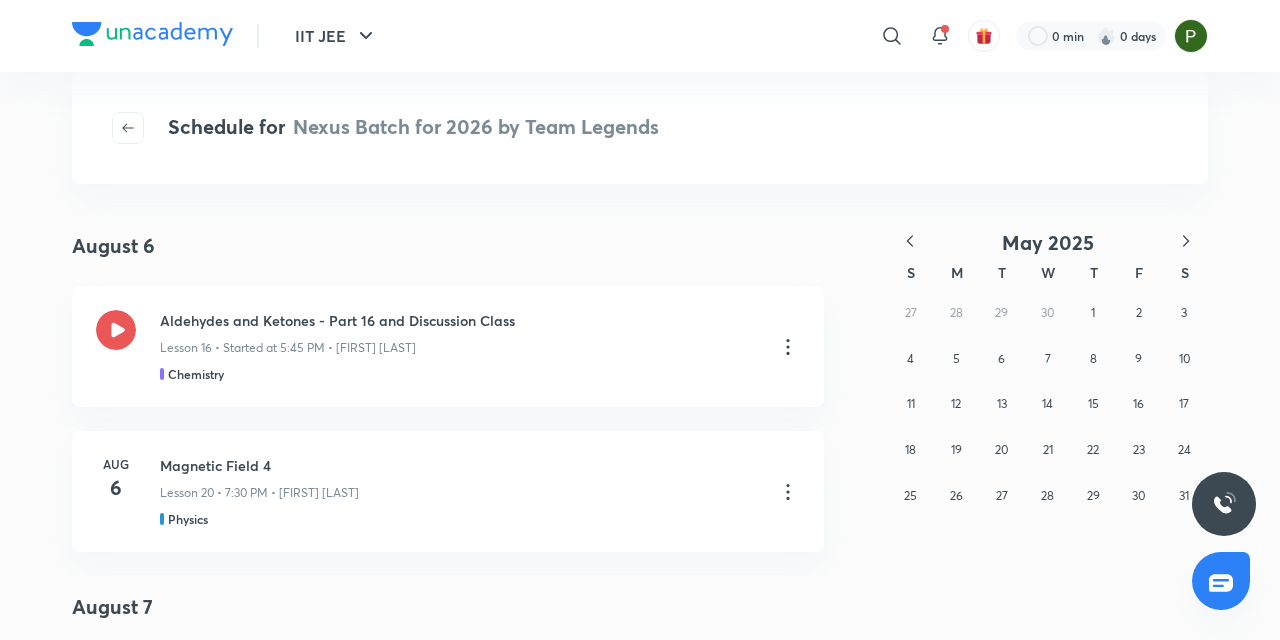 click 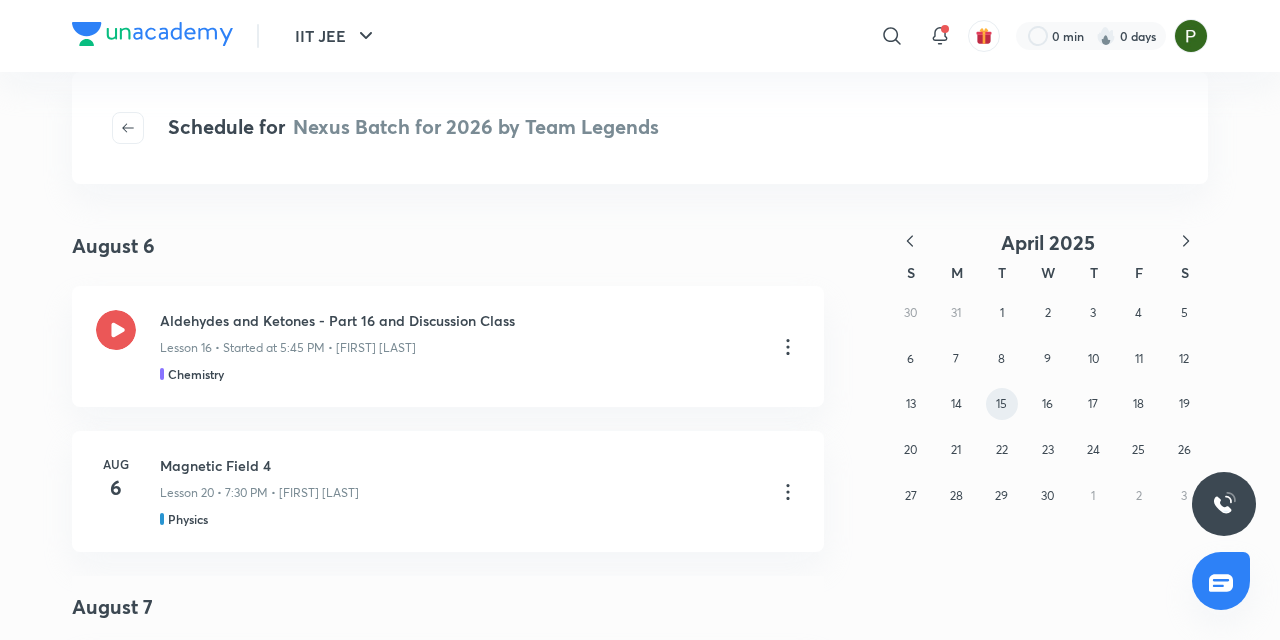 click on "15" at bounding box center (1002, 404) 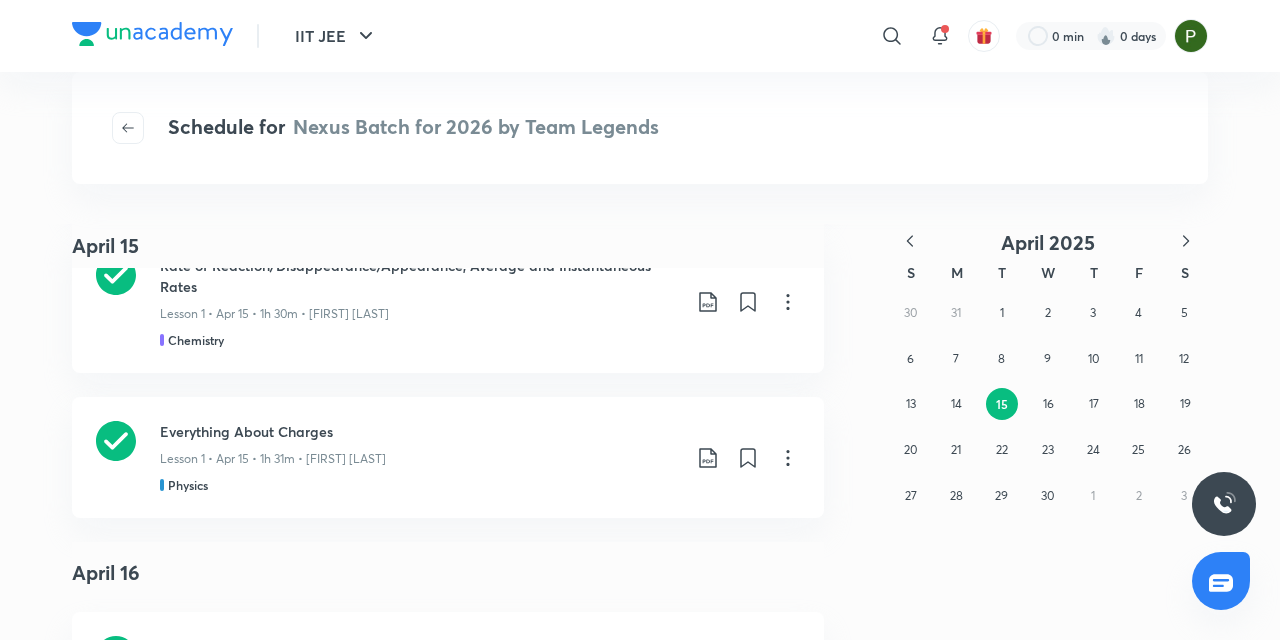 scroll, scrollTop: 240, scrollLeft: 0, axis: vertical 